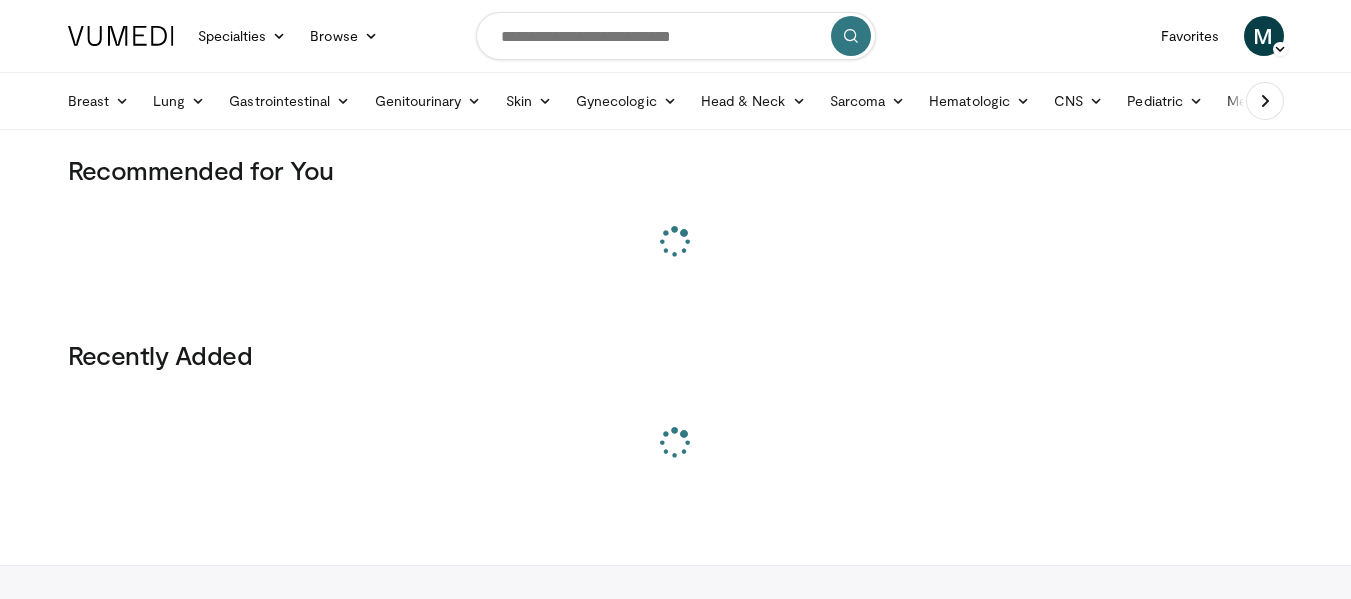 scroll, scrollTop: 0, scrollLeft: 0, axis: both 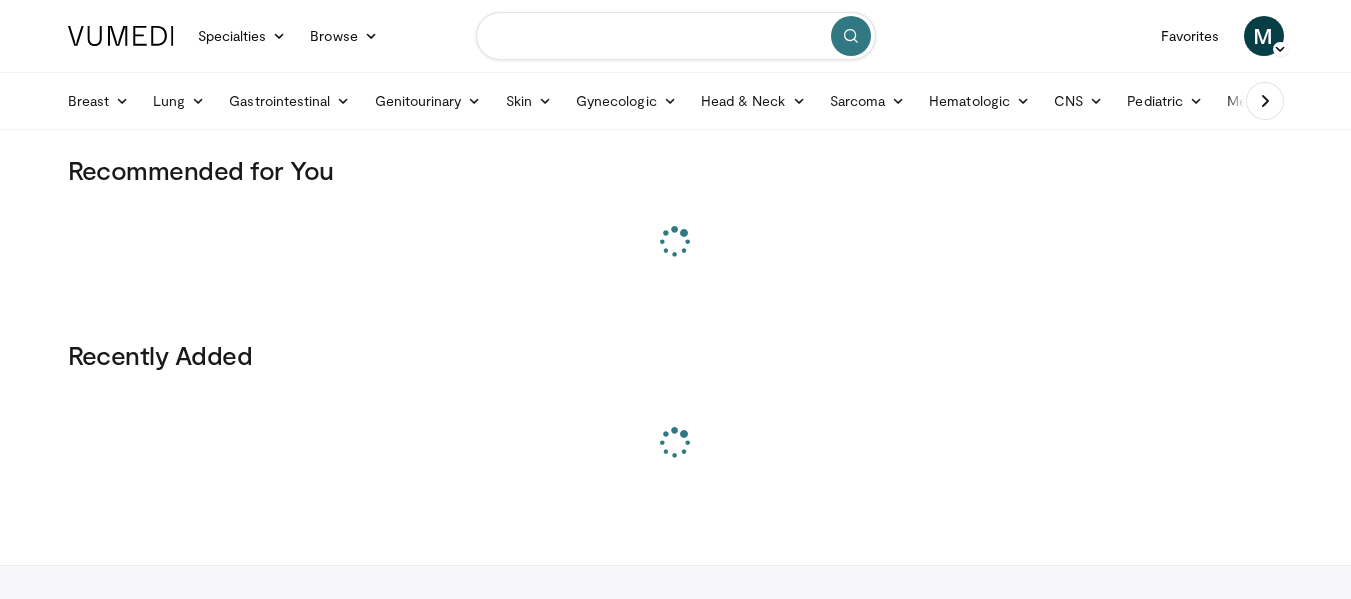 click at bounding box center (676, 36) 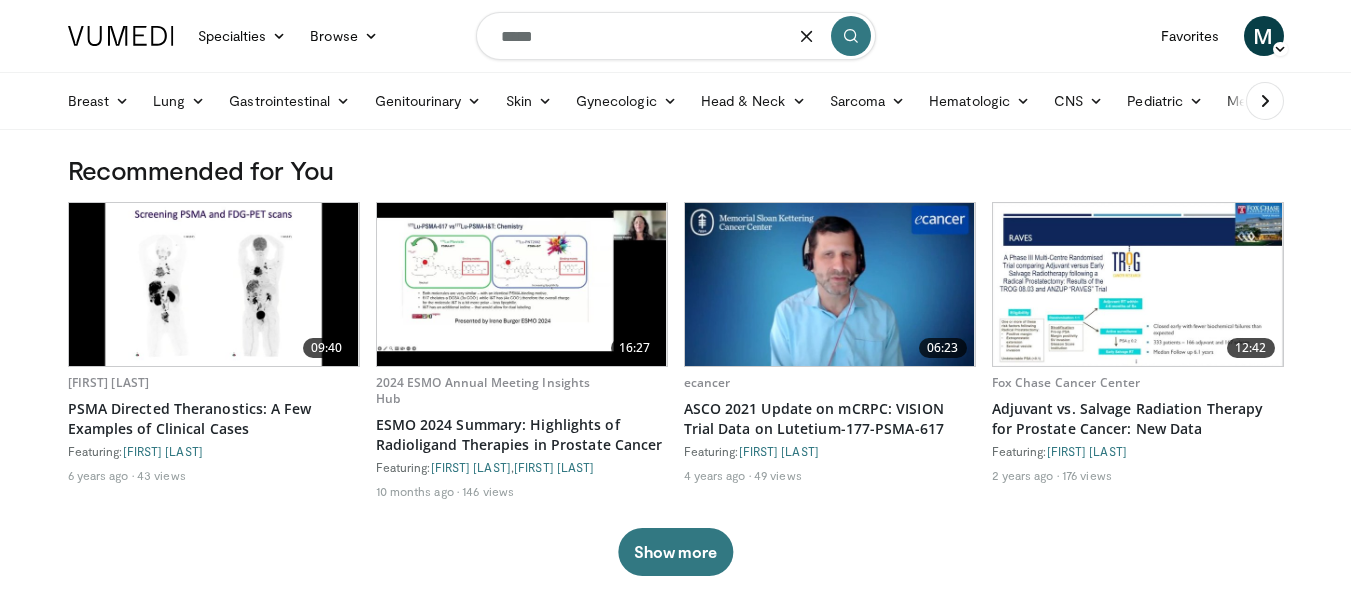 type on "*****" 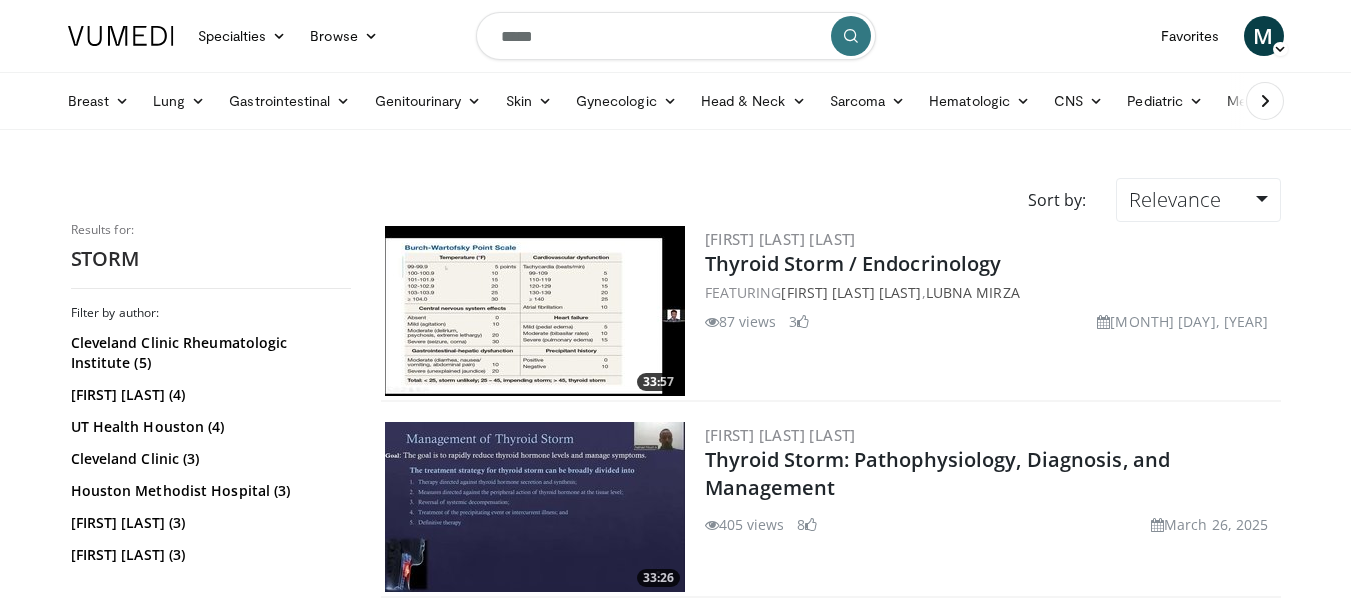 scroll, scrollTop: 0, scrollLeft: 0, axis: both 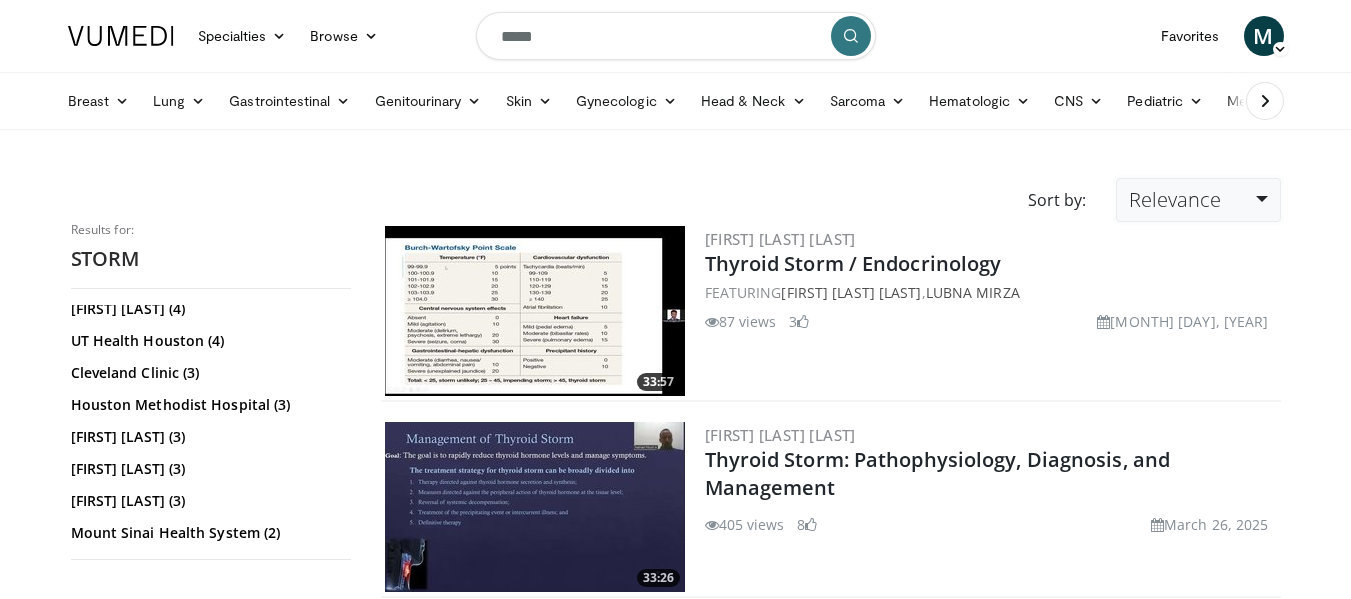 click on "Relevance" at bounding box center [1198, 200] 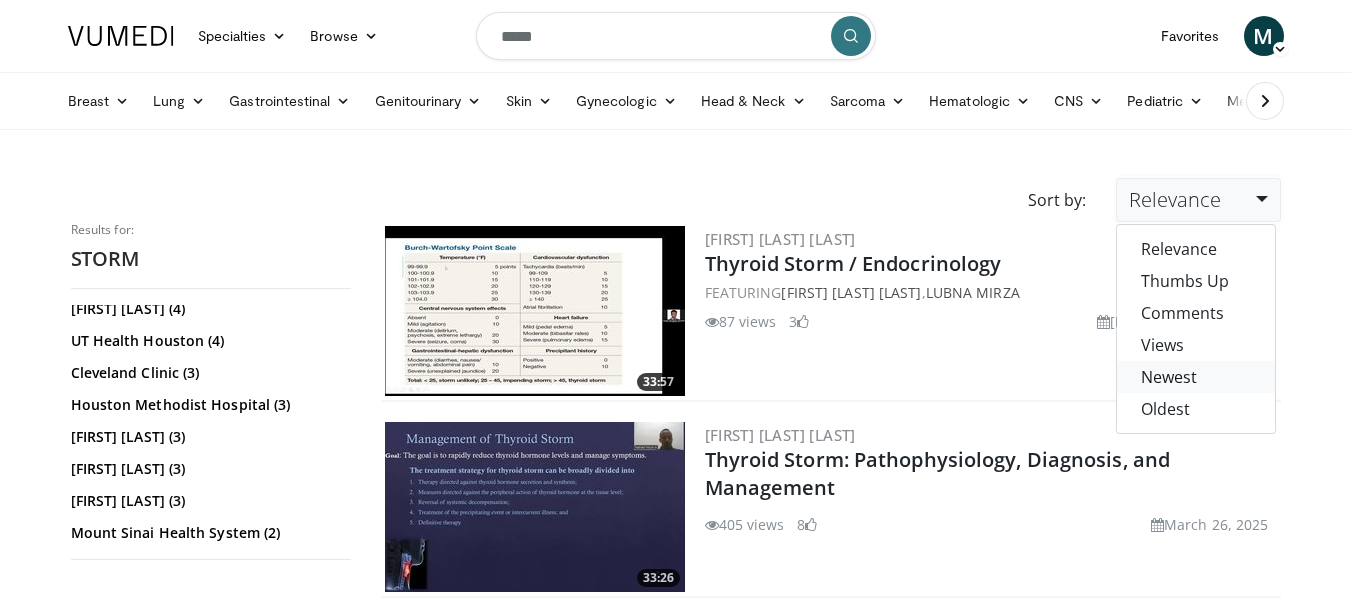 click on "Newest" at bounding box center (1196, 377) 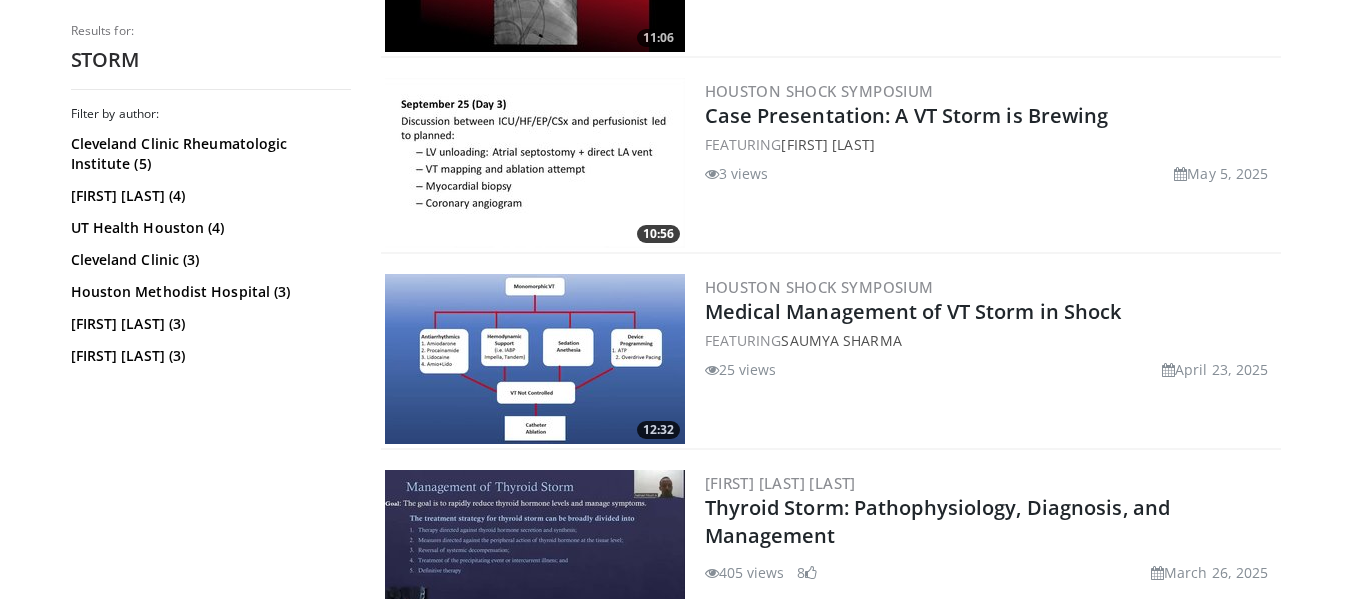 scroll, scrollTop: 0, scrollLeft: 0, axis: both 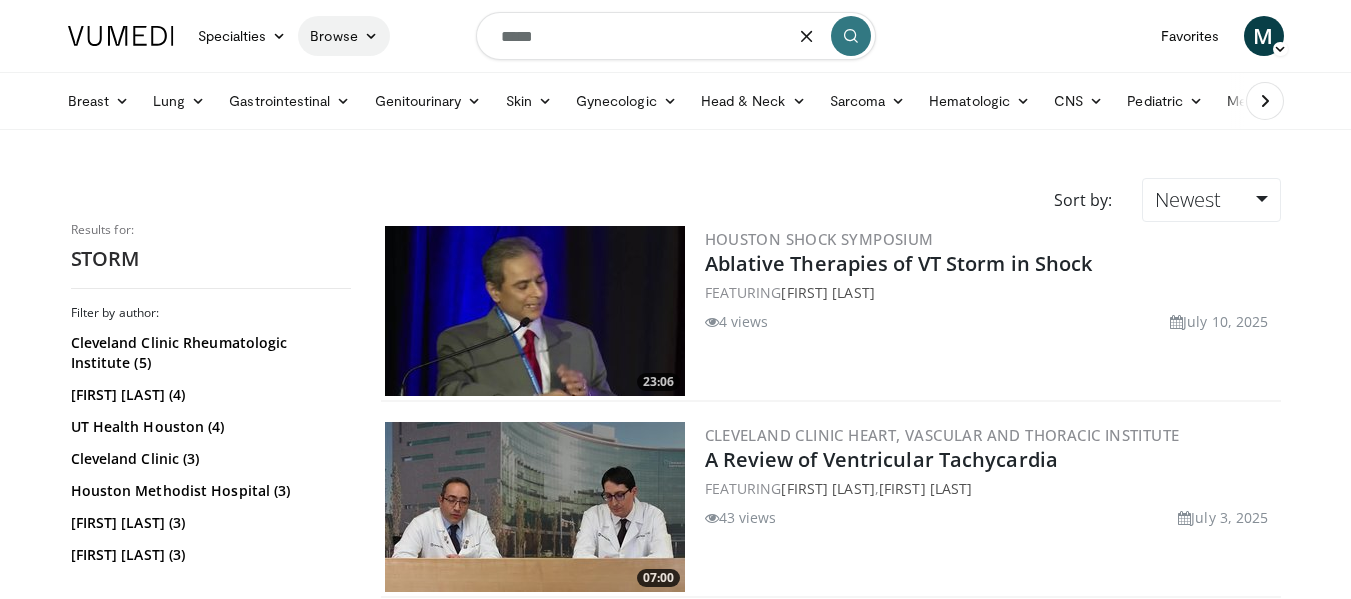 drag, startPoint x: 683, startPoint y: 53, endPoint x: 311, endPoint y: 52, distance: 372.00134 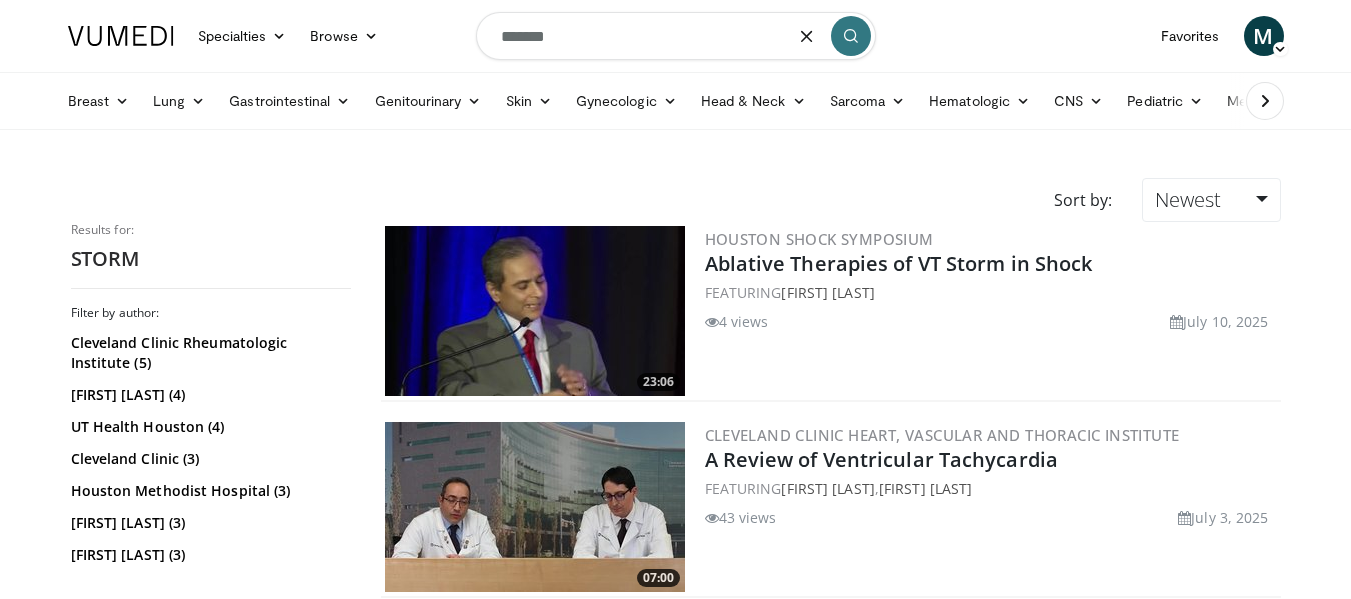 type on "*******" 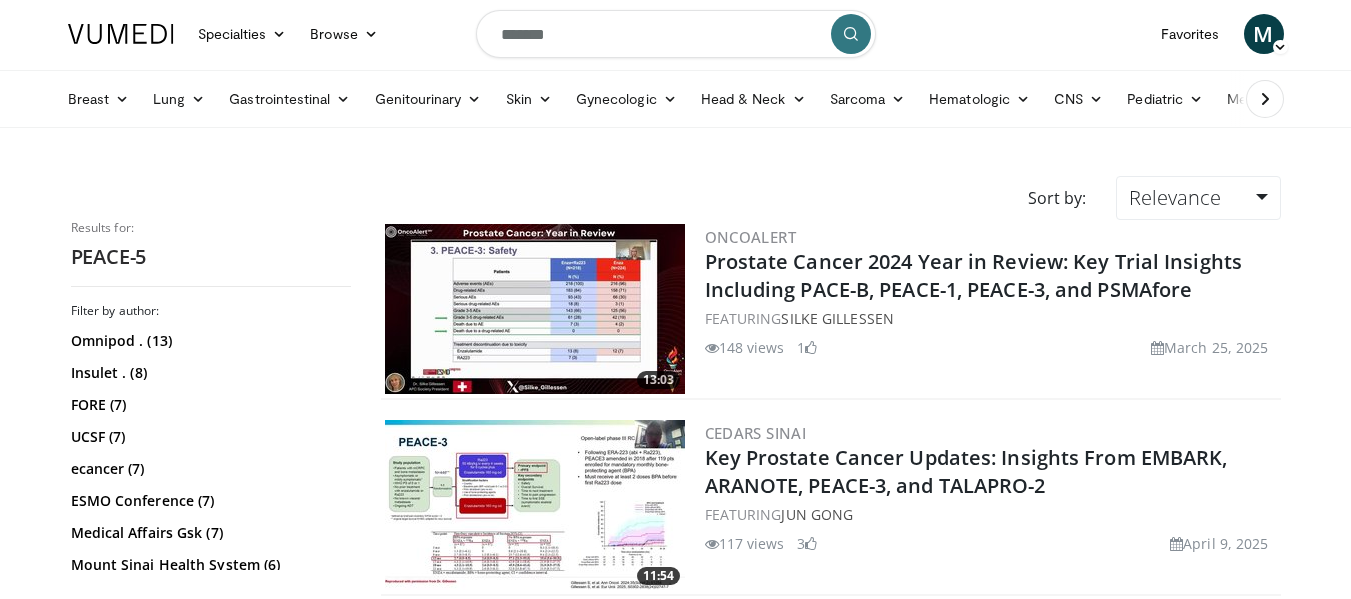 scroll, scrollTop: 0, scrollLeft: 0, axis: both 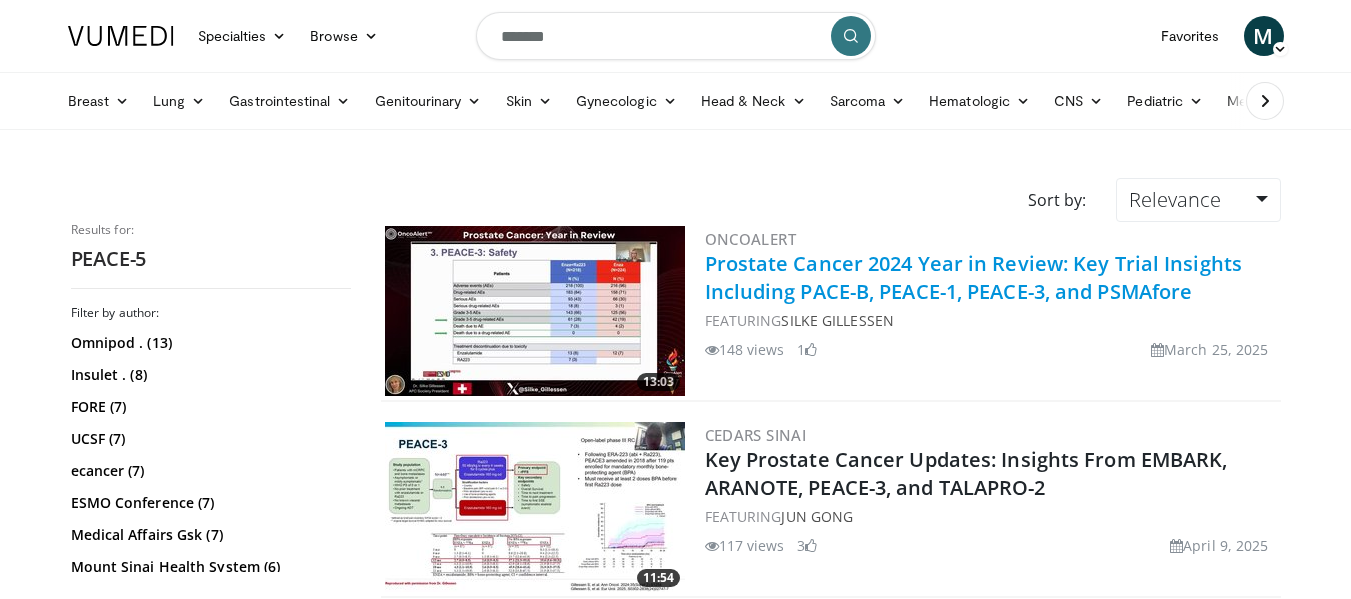 click on "Prostate Cancer 2024 Year in Review: Key Trial Insights Including PACE-B, PEACE-1, PEACE-3, and PSMAfore" at bounding box center [974, 277] 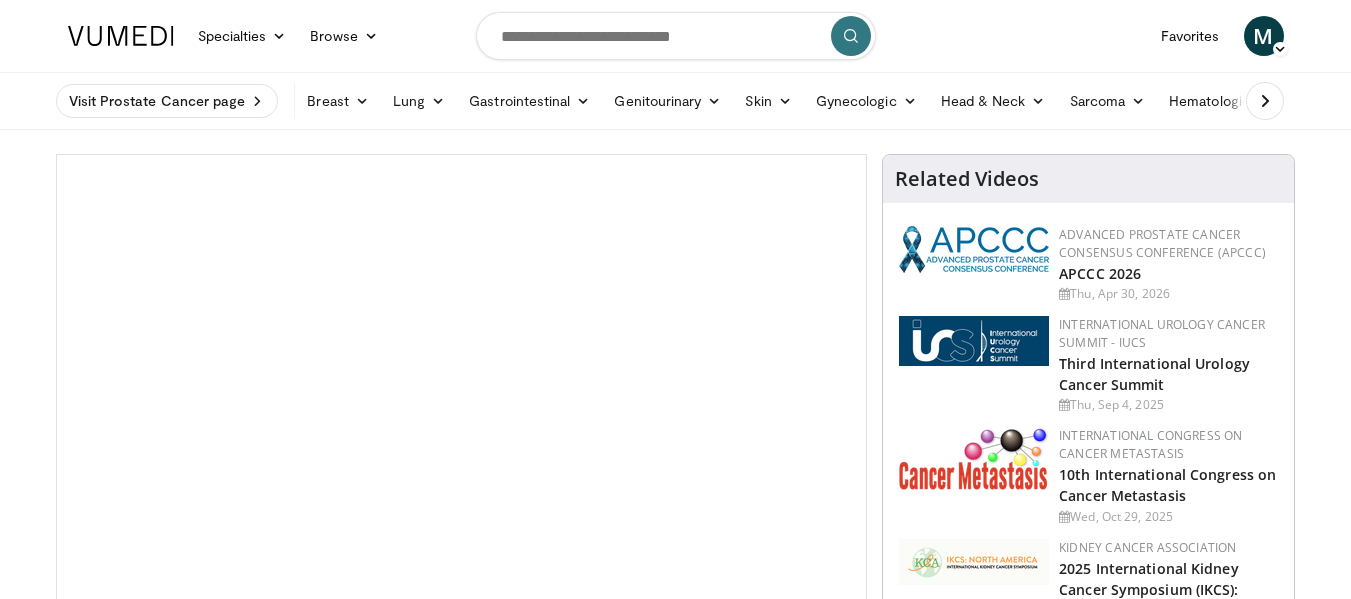 scroll, scrollTop: 233, scrollLeft: 0, axis: vertical 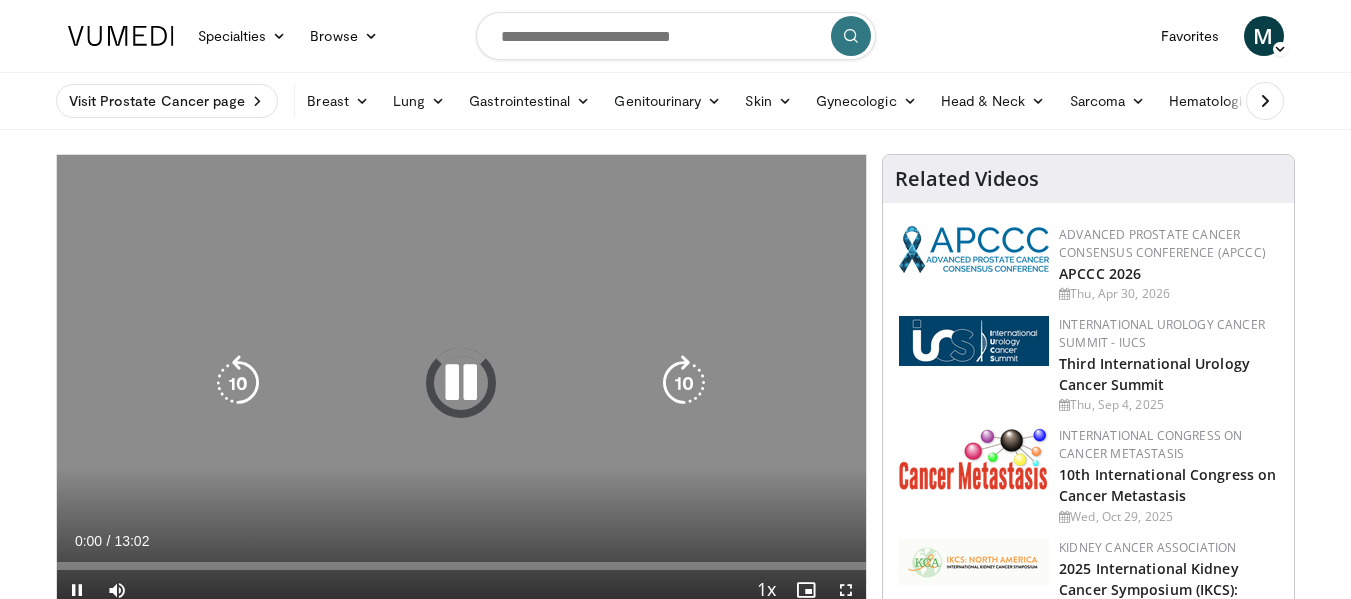 click at bounding box center [461, 383] 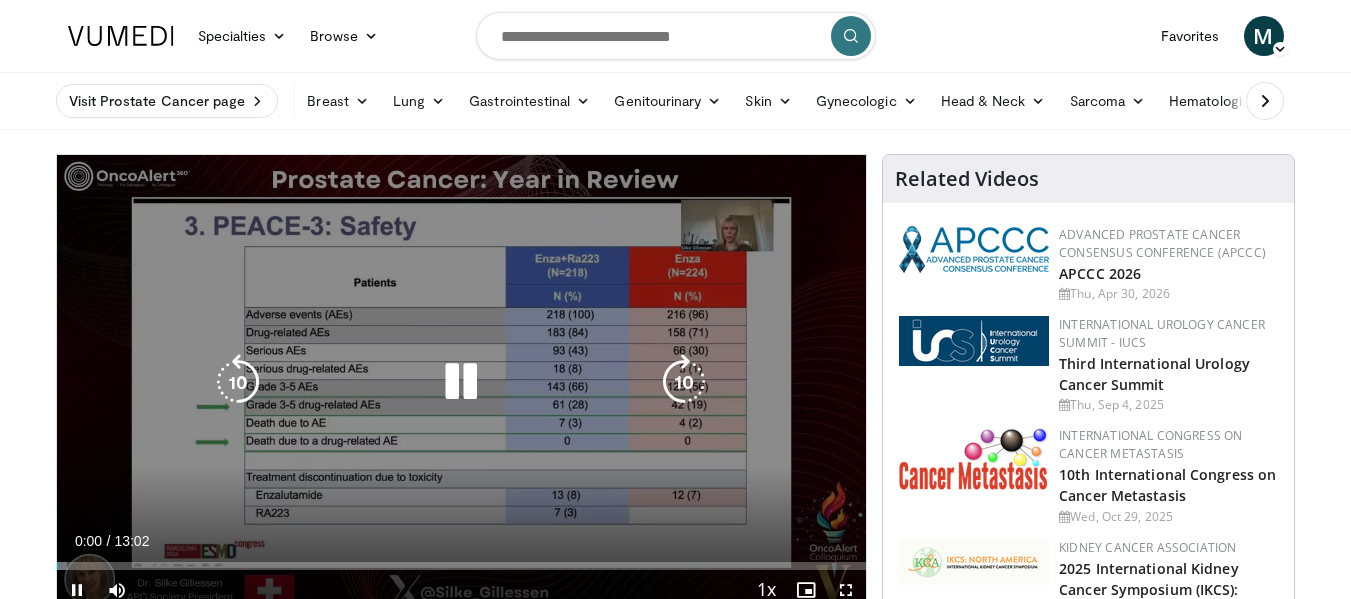 click at bounding box center [461, 382] 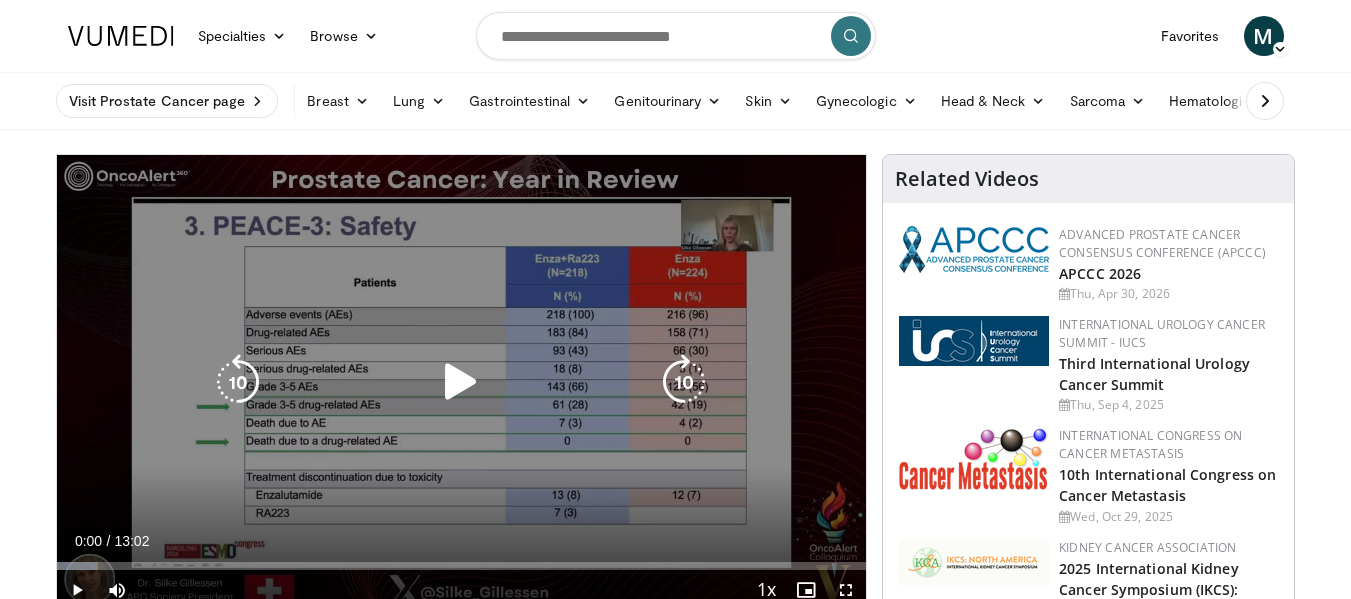 click at bounding box center [461, 382] 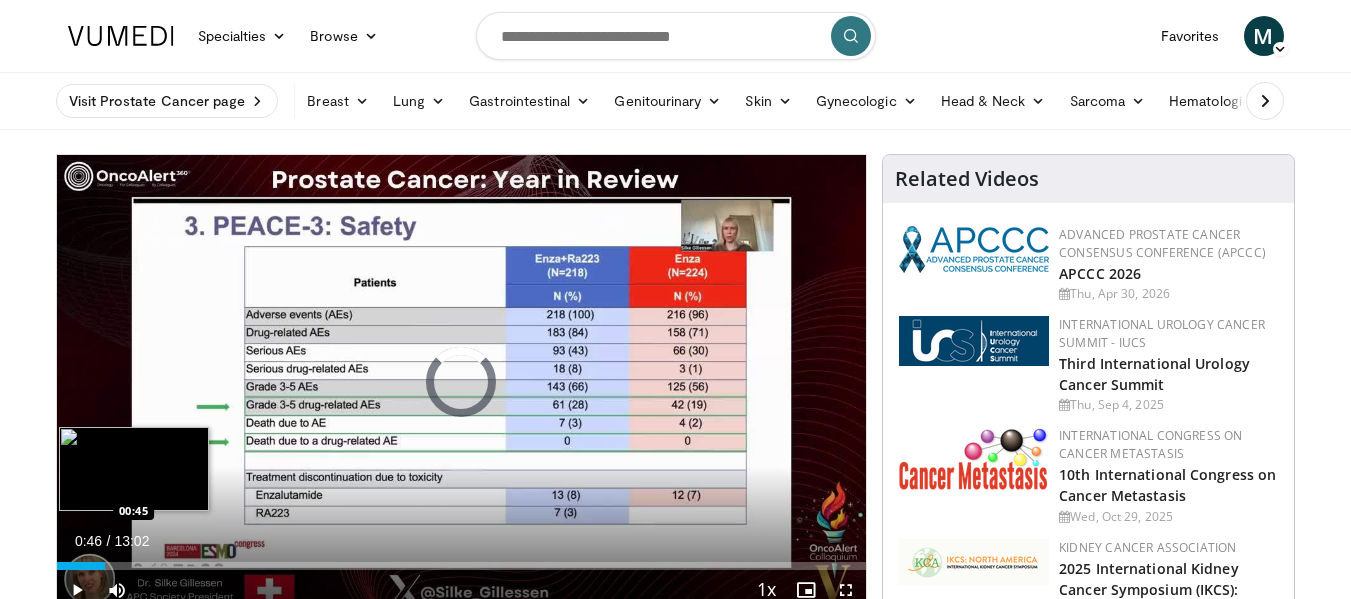 click on "Loaded :  5.10% 00:46 00:45" at bounding box center [462, 566] 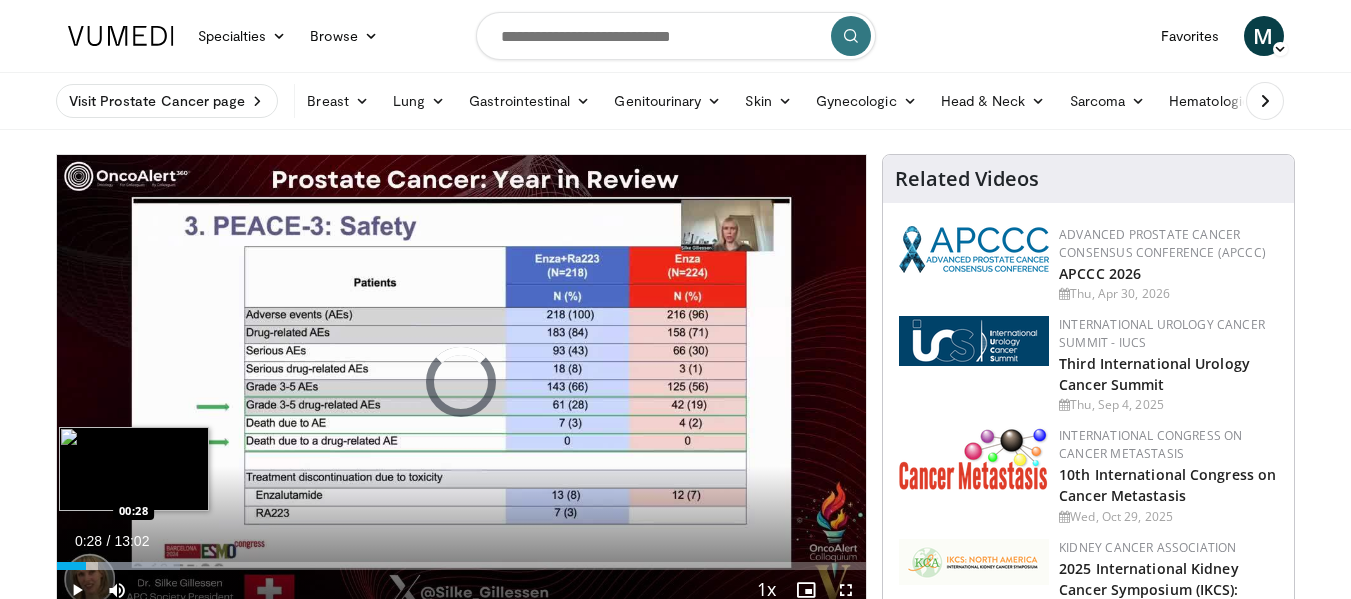 click on "00:28" at bounding box center (72, 566) 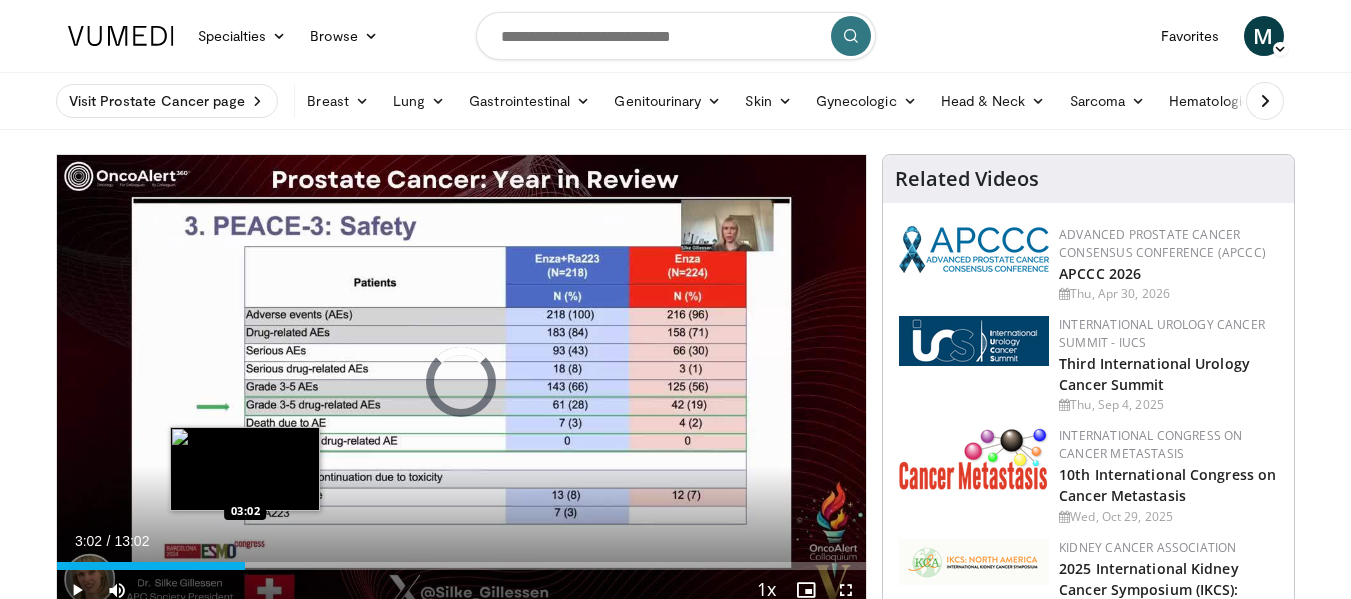 click on "Loaded :  17.87% 01:18 03:02" at bounding box center [462, 566] 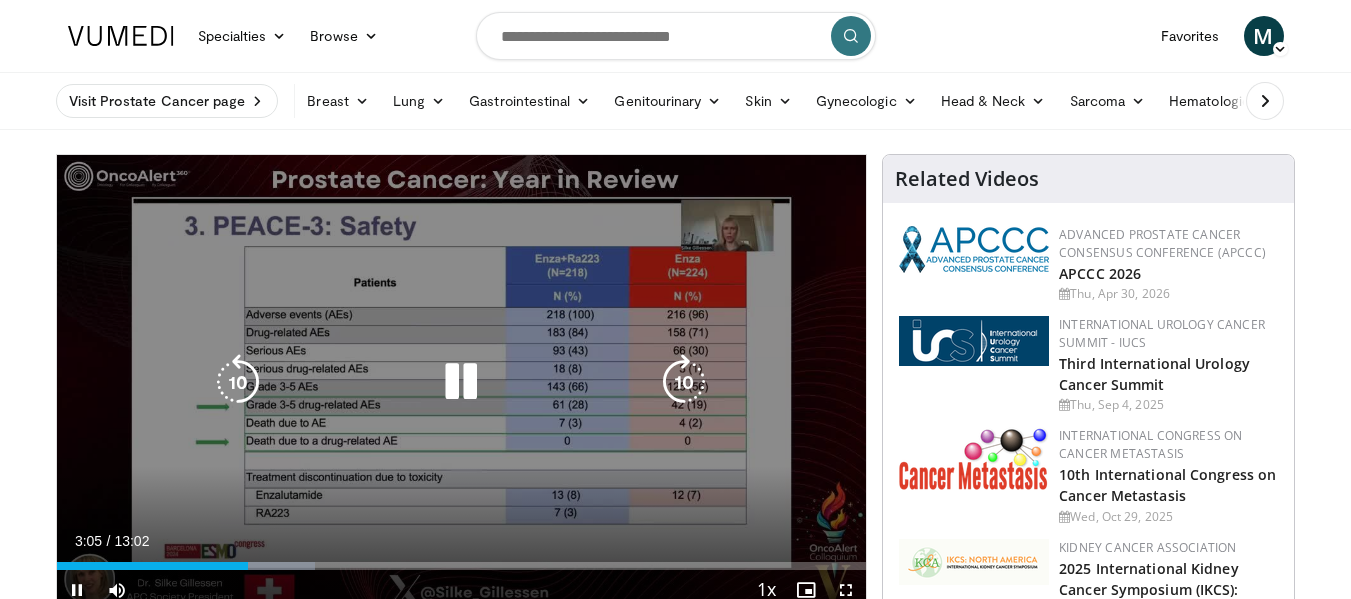 click on "**********" at bounding box center [462, 383] 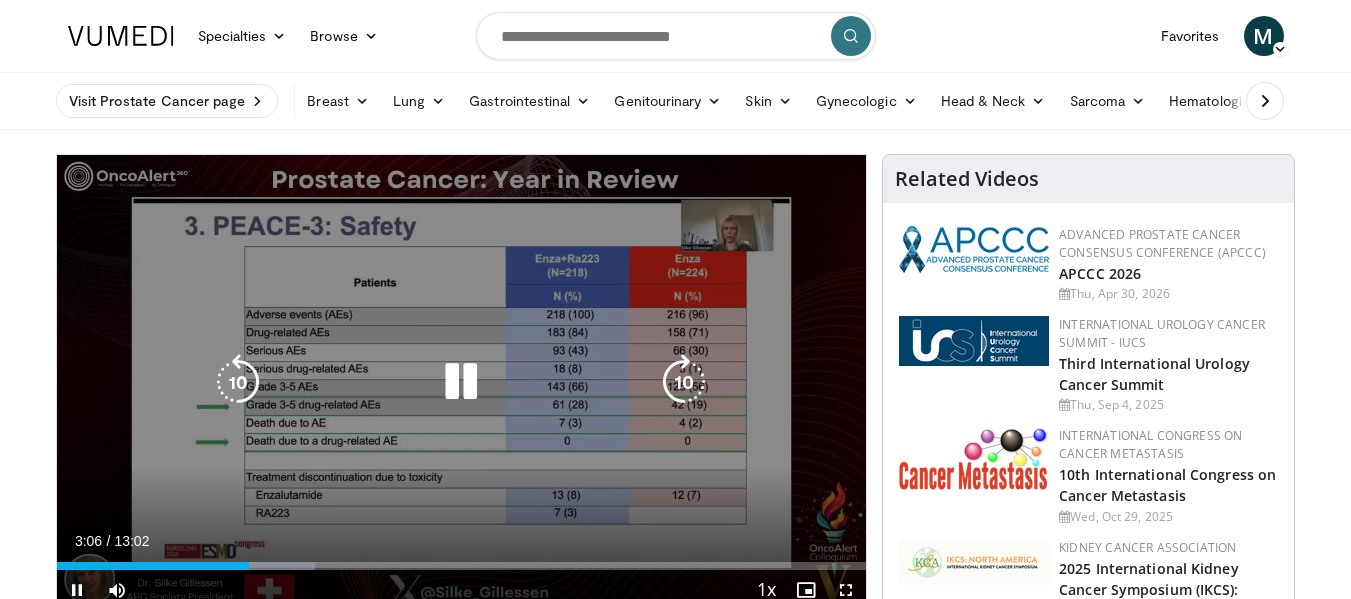 click on "Loaded :  31.91% 03:06 04:34" at bounding box center [462, 560] 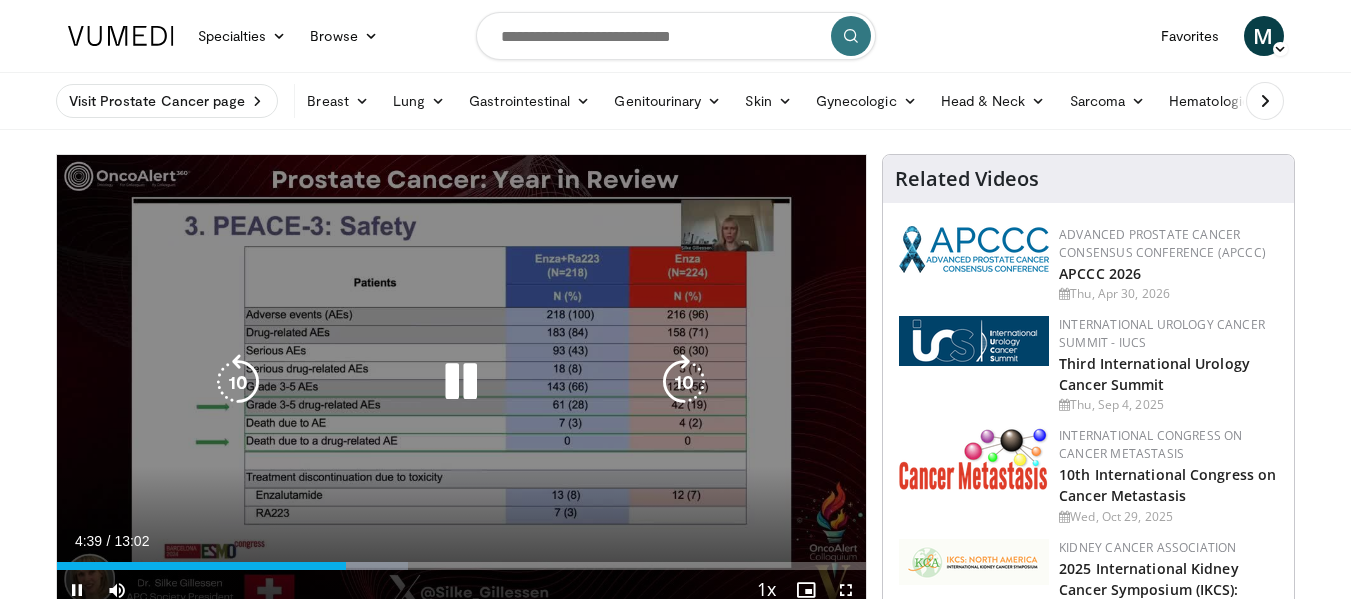 click on "10 seconds
Tap to unmute" at bounding box center (462, 382) 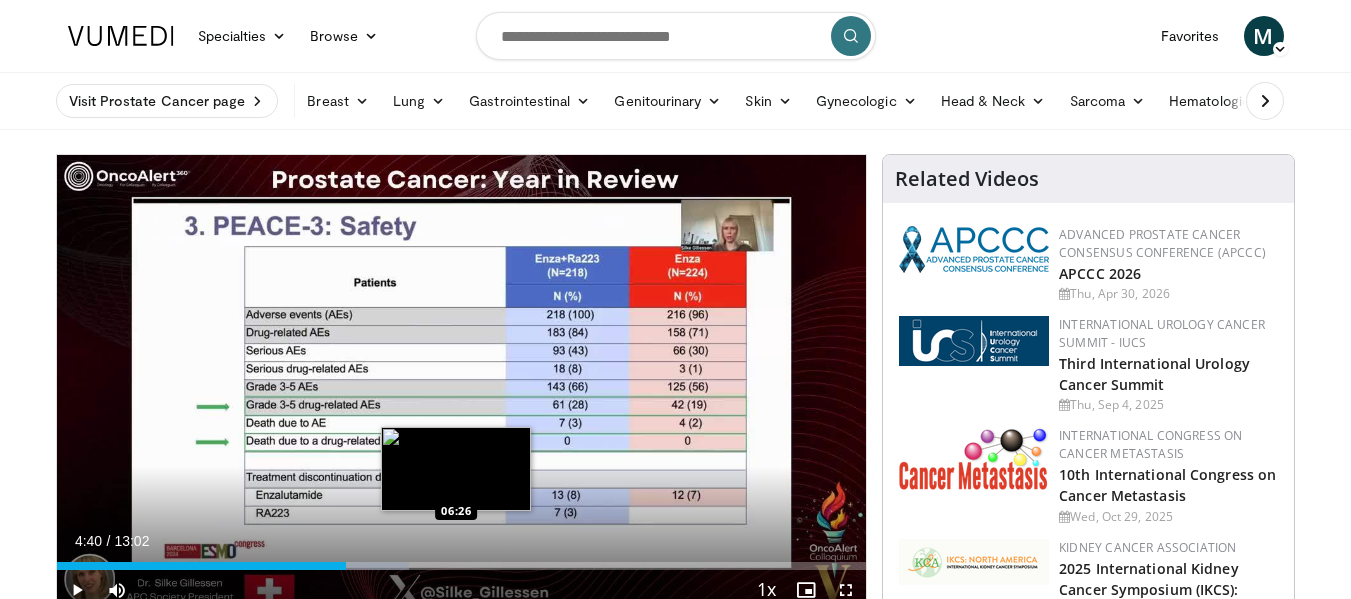 click on "Loaded :  43.52% 04:40 06:26" at bounding box center [462, 566] 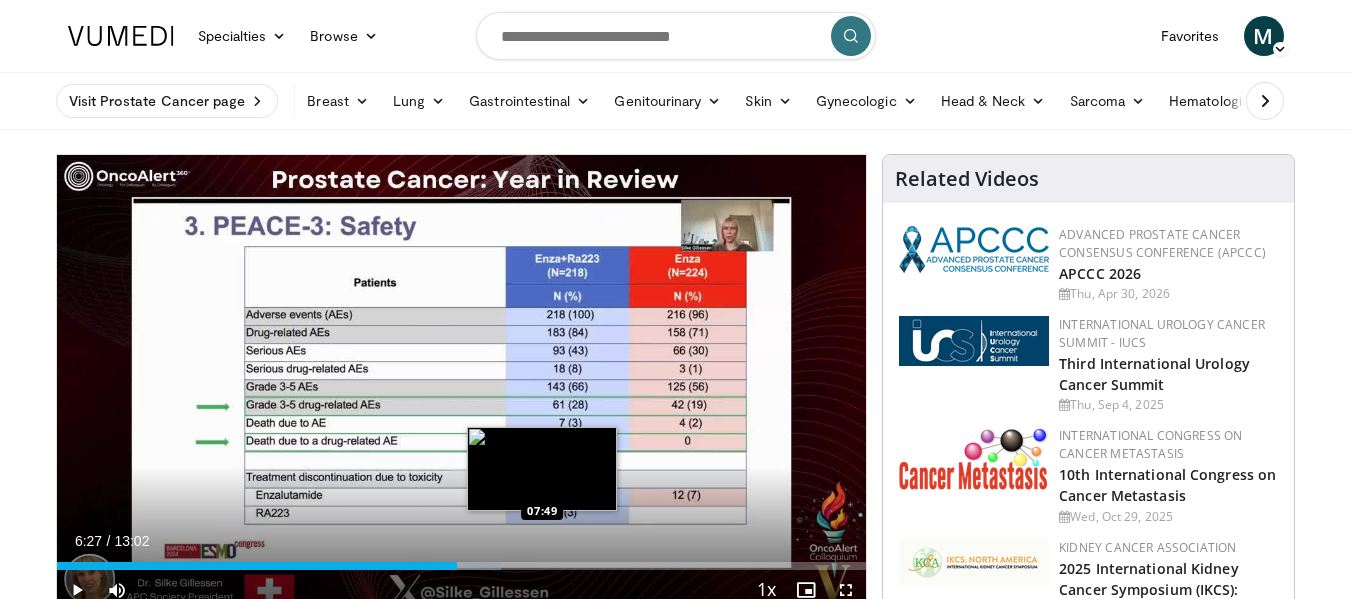click on "Loaded :  54.89% 06:27 07:49" at bounding box center (462, 560) 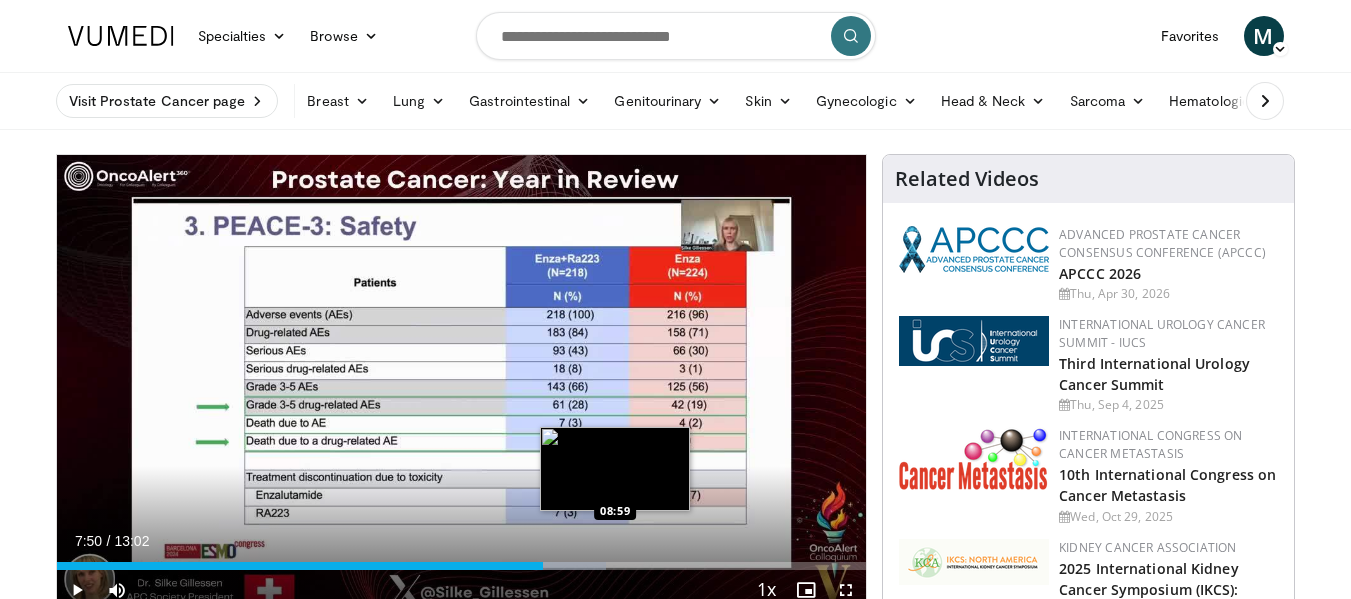 click on "Loaded :  67.84% 07:50 08:59" at bounding box center (462, 566) 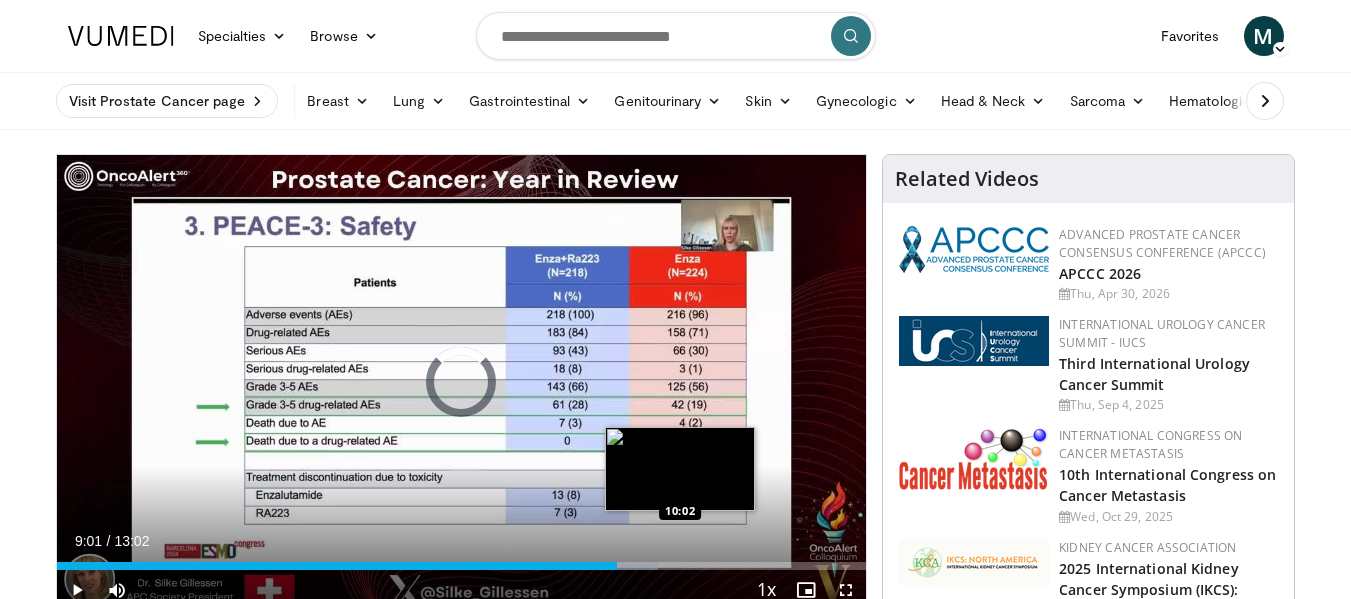 click on "Loaded :  74.24% 09:01 10:02" at bounding box center [462, 566] 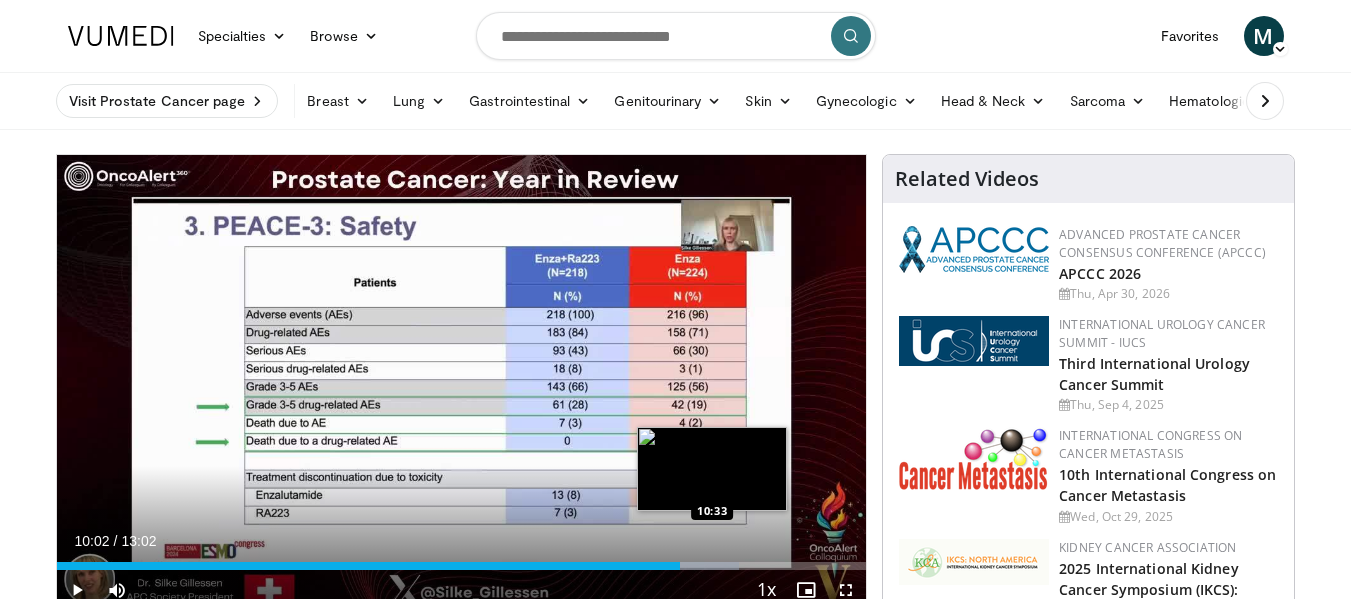 click on "Loaded :  84.26% 10:02 10:33" at bounding box center [462, 566] 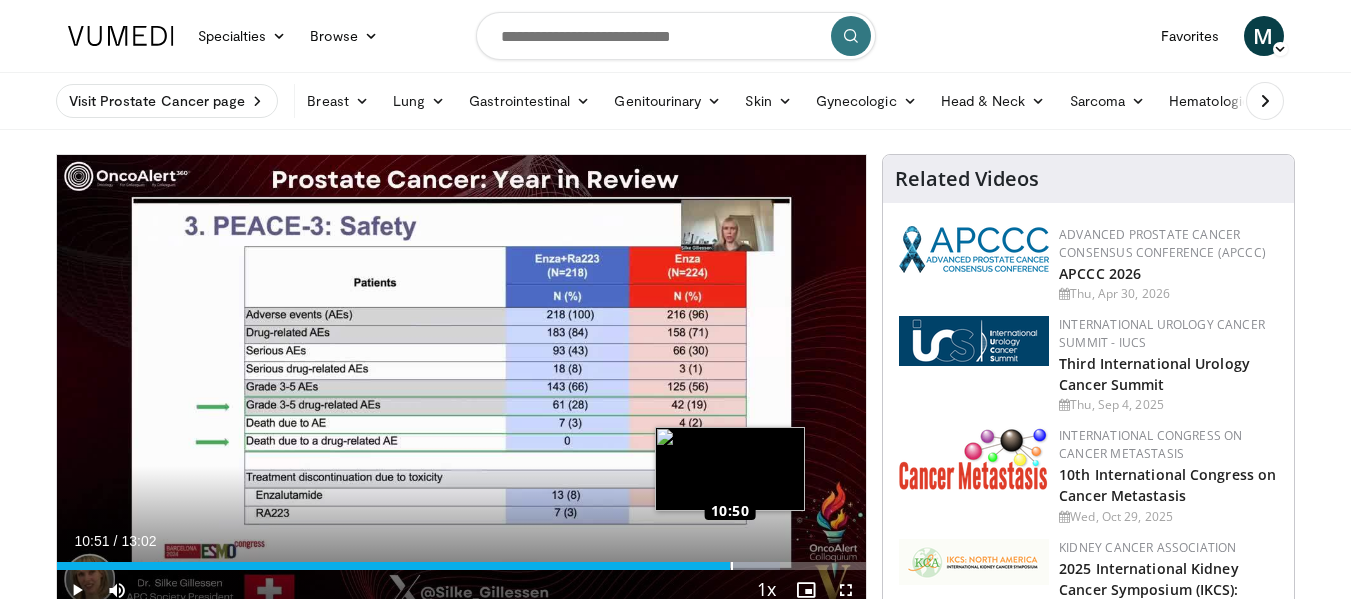 click on "Loaded :  89.37% 10:49 10:50" at bounding box center [462, 566] 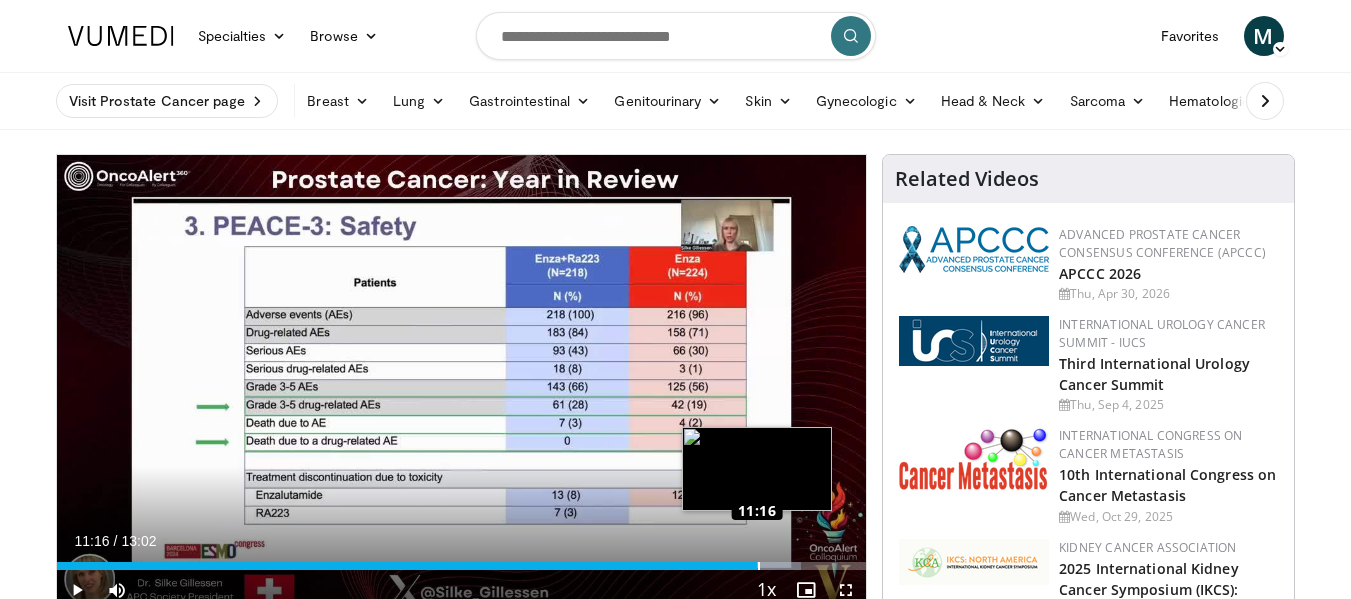 click on "Loaded :  91.92% 11:16 11:16" at bounding box center (462, 566) 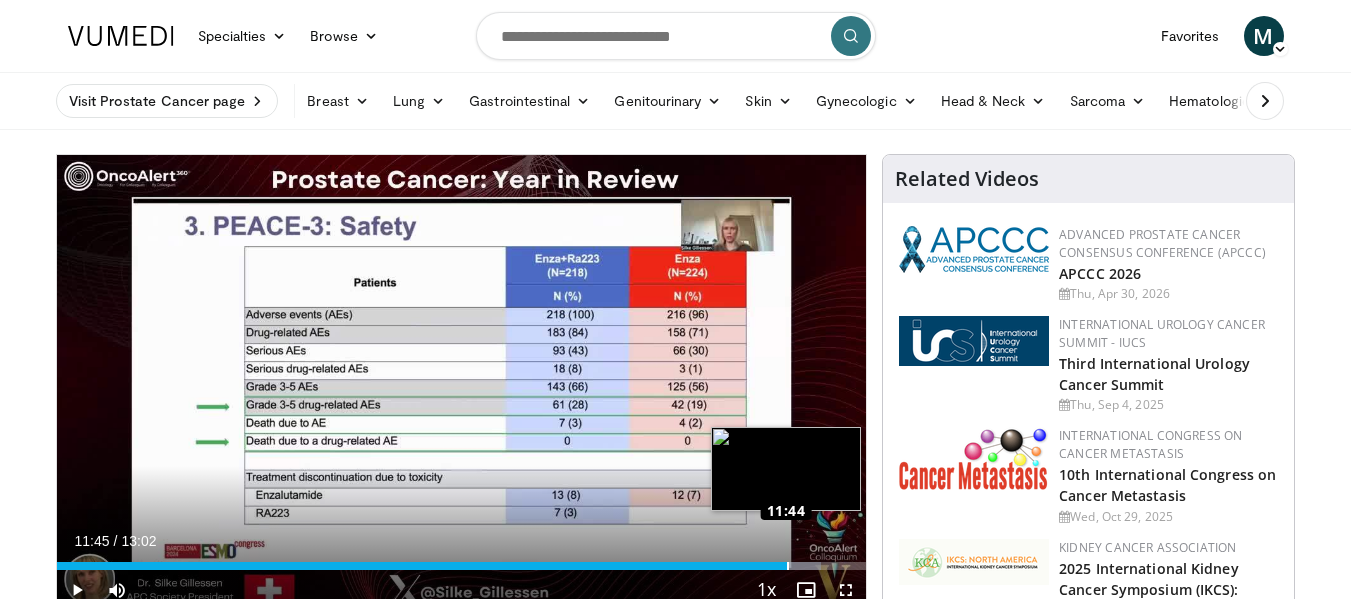 click on "Loaded :  94.47% 11:45 11:44" at bounding box center (462, 566) 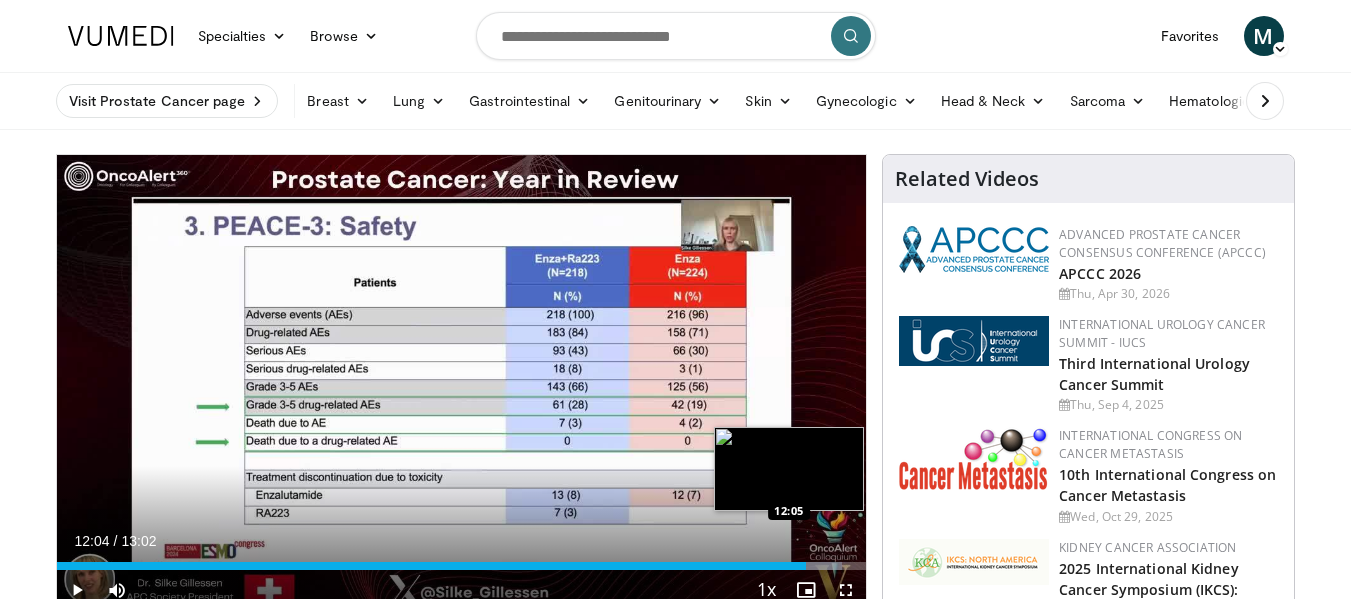 click on "Loaded :  97.03% 12:04 12:05" at bounding box center [462, 566] 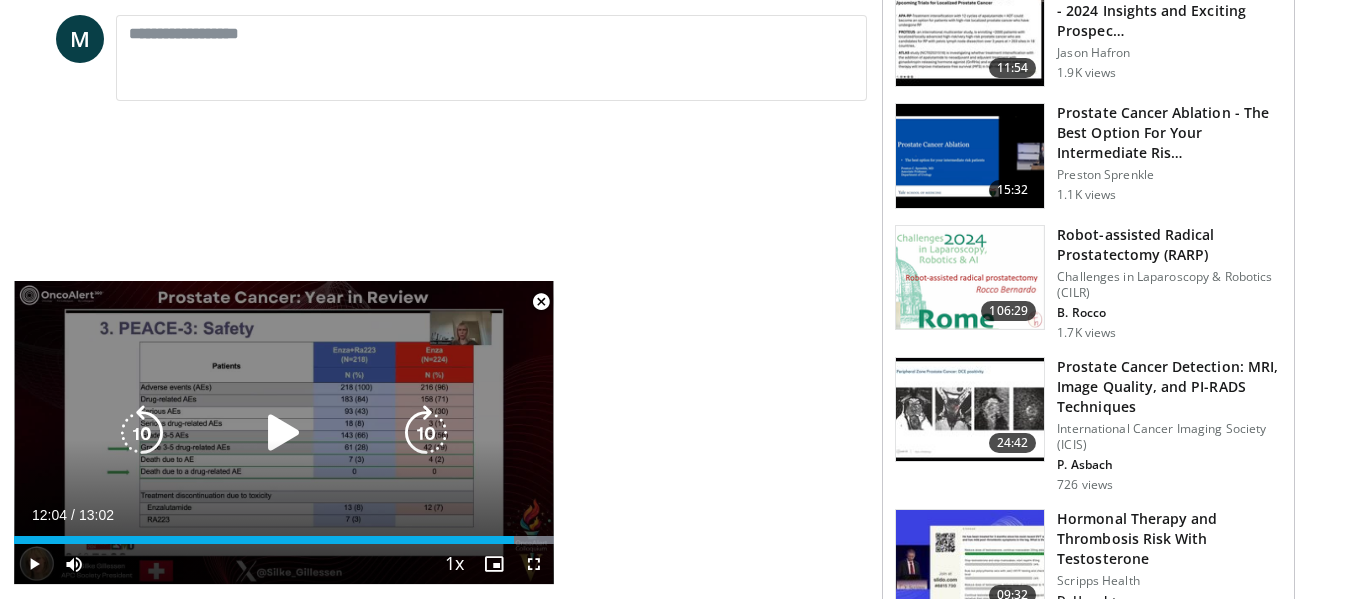 scroll, scrollTop: 933, scrollLeft: 0, axis: vertical 